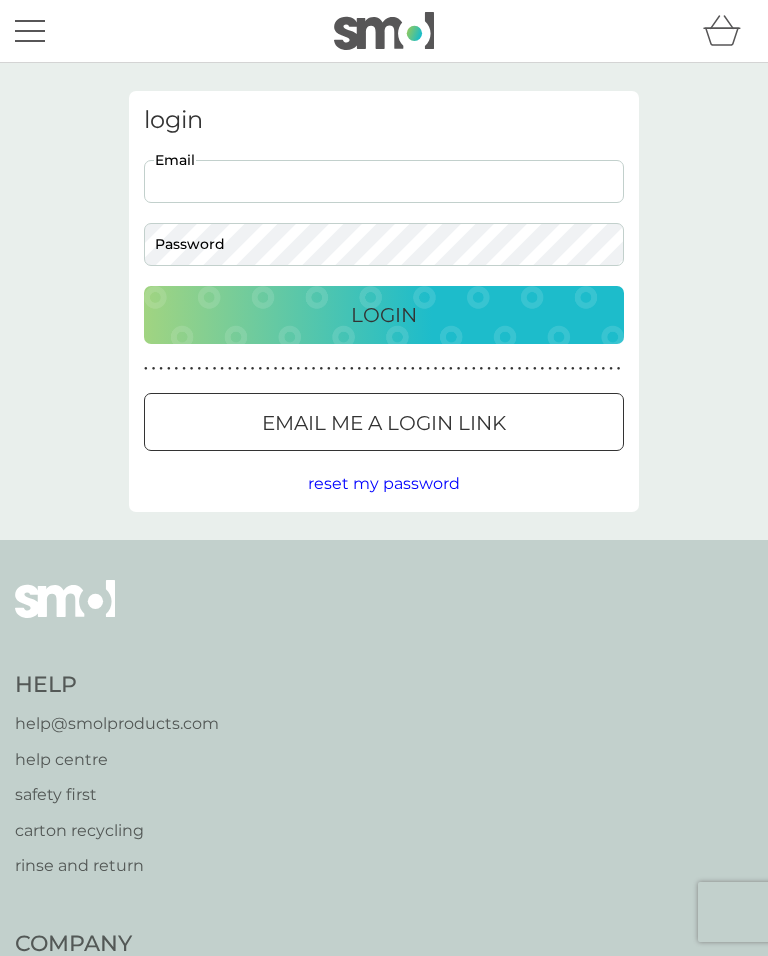 scroll, scrollTop: 0, scrollLeft: 0, axis: both 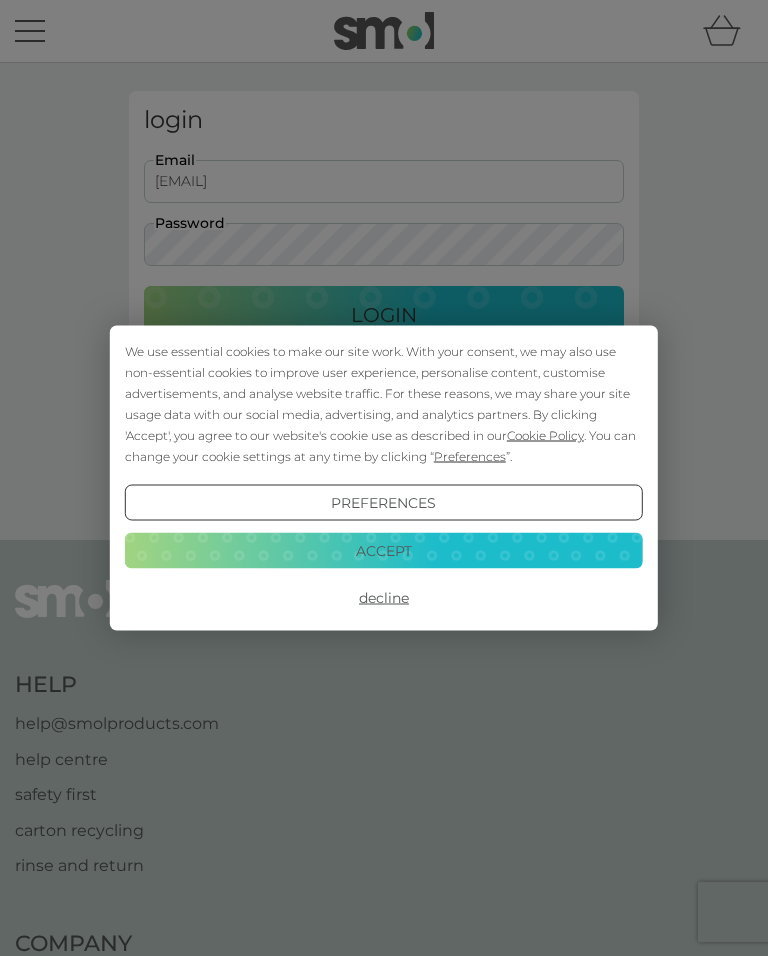 click on "Login" at bounding box center (384, 315) 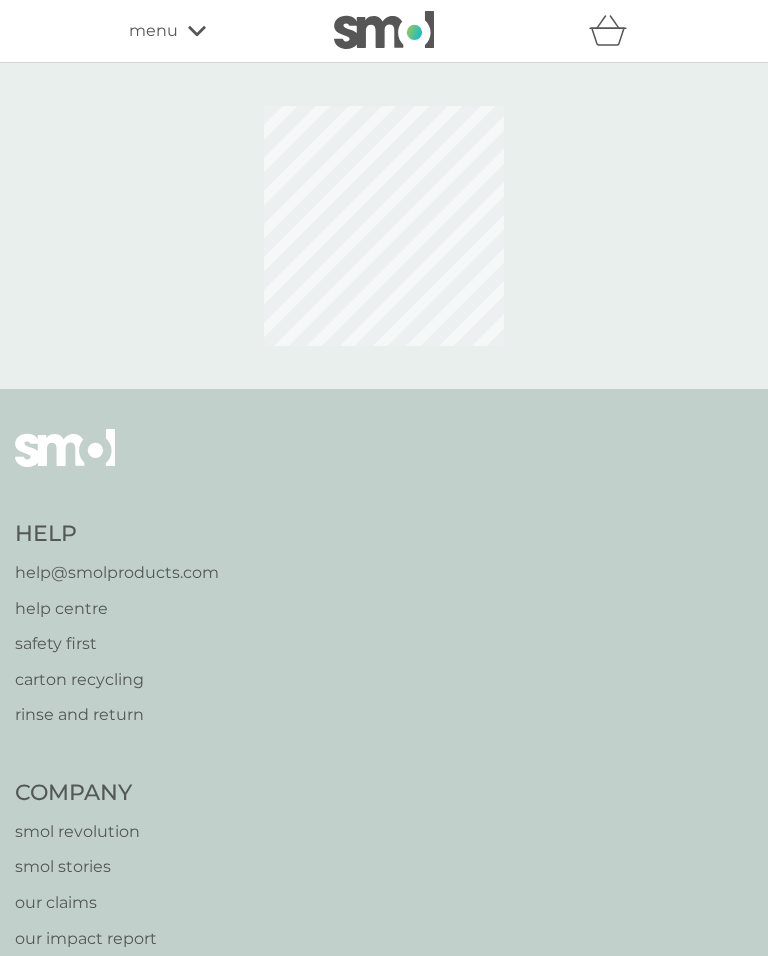 scroll, scrollTop: 0, scrollLeft: 0, axis: both 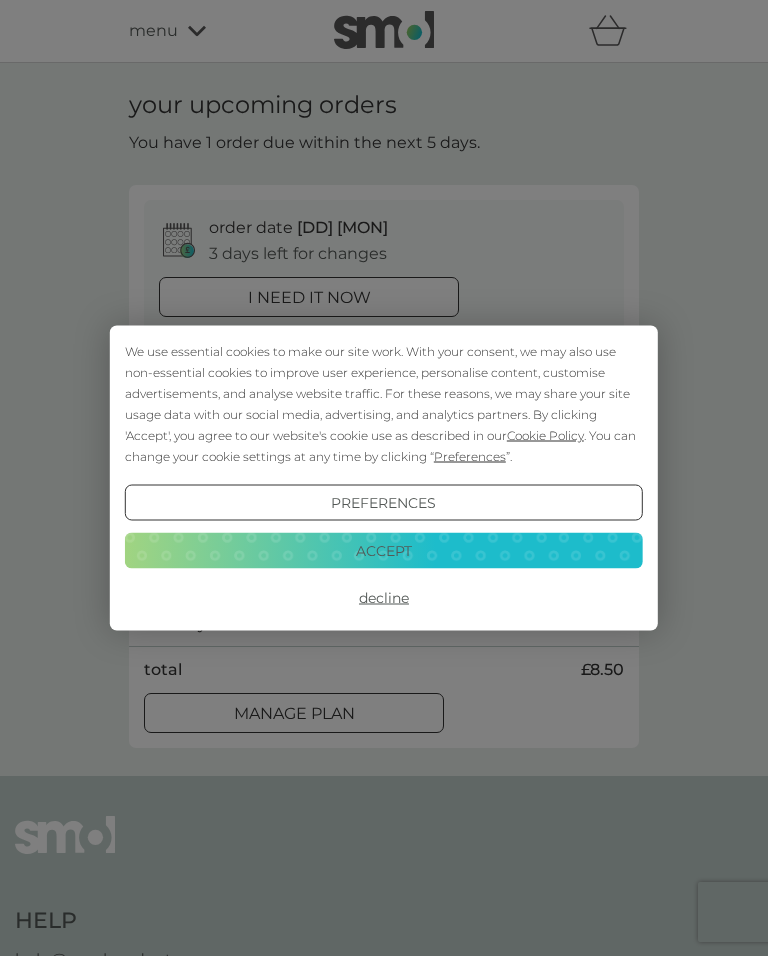 click on "Accept" at bounding box center [384, 550] 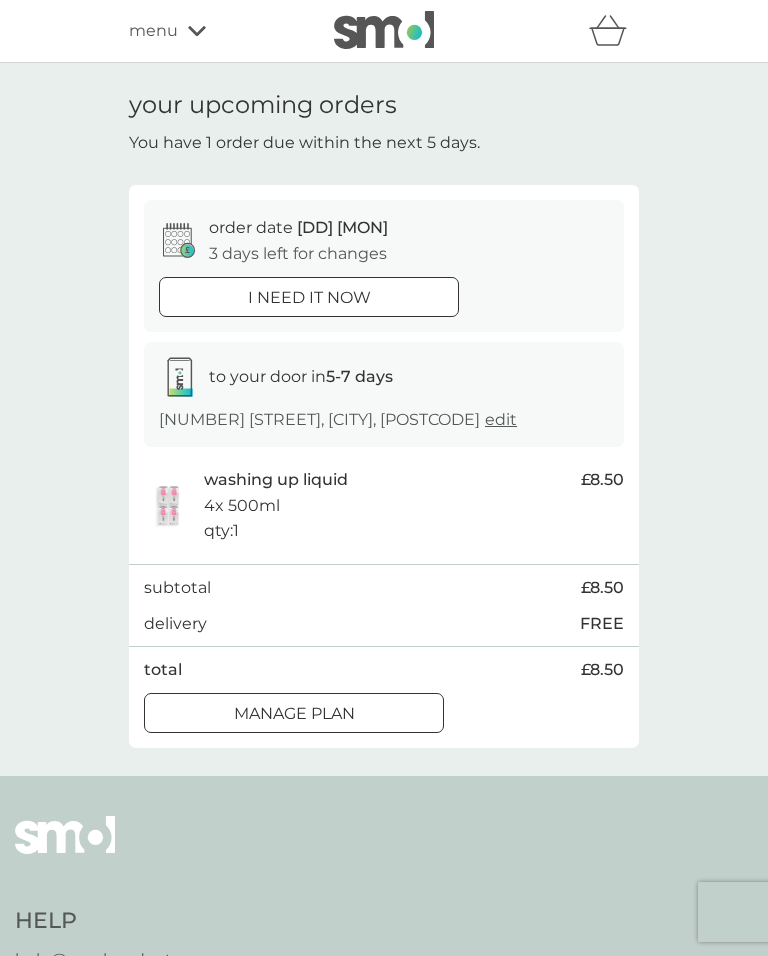 scroll, scrollTop: 0, scrollLeft: 0, axis: both 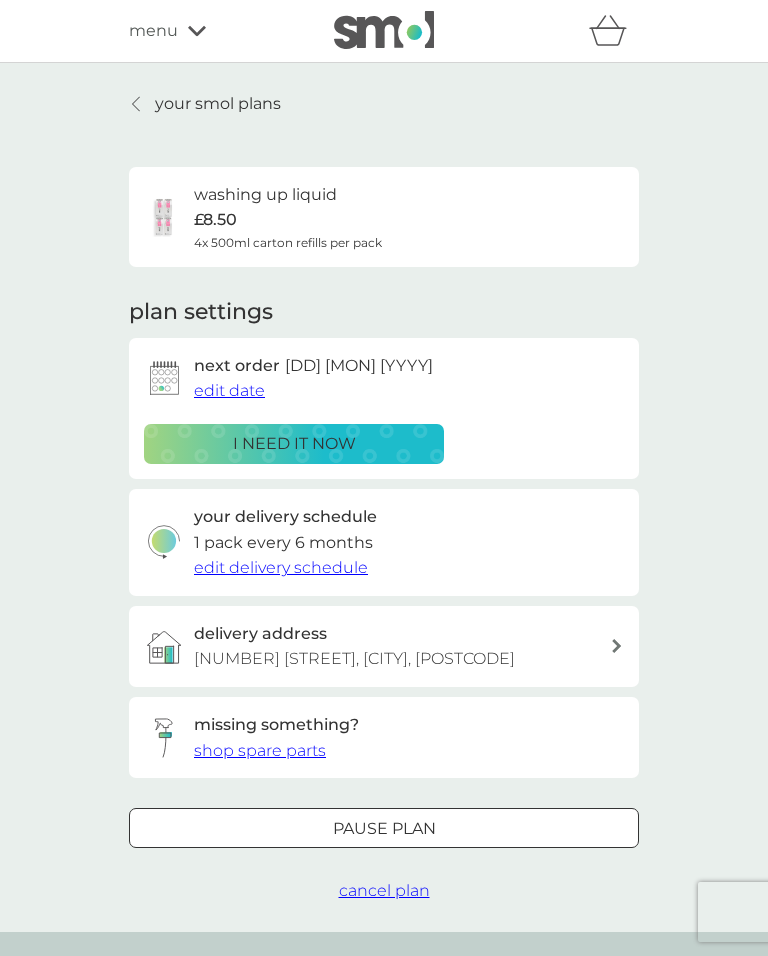 click on "edit delivery schedule" at bounding box center (281, 567) 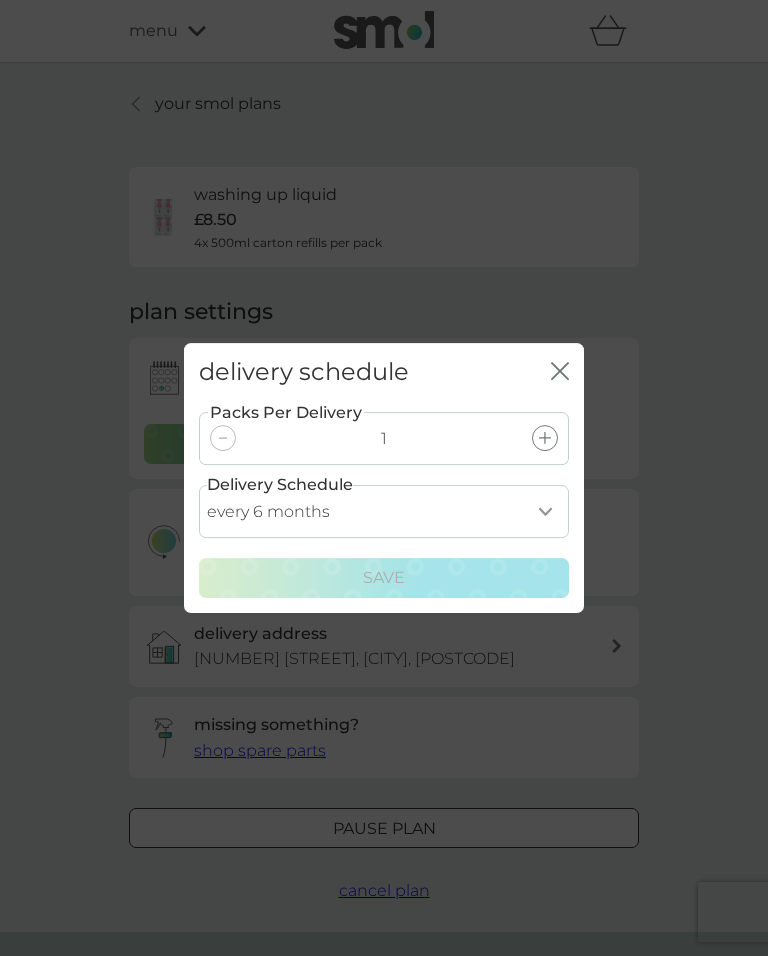 click on "every 1 month every 2 months every 3 months every 4 months every 5 months every 6 months every 7 months" at bounding box center (384, 511) 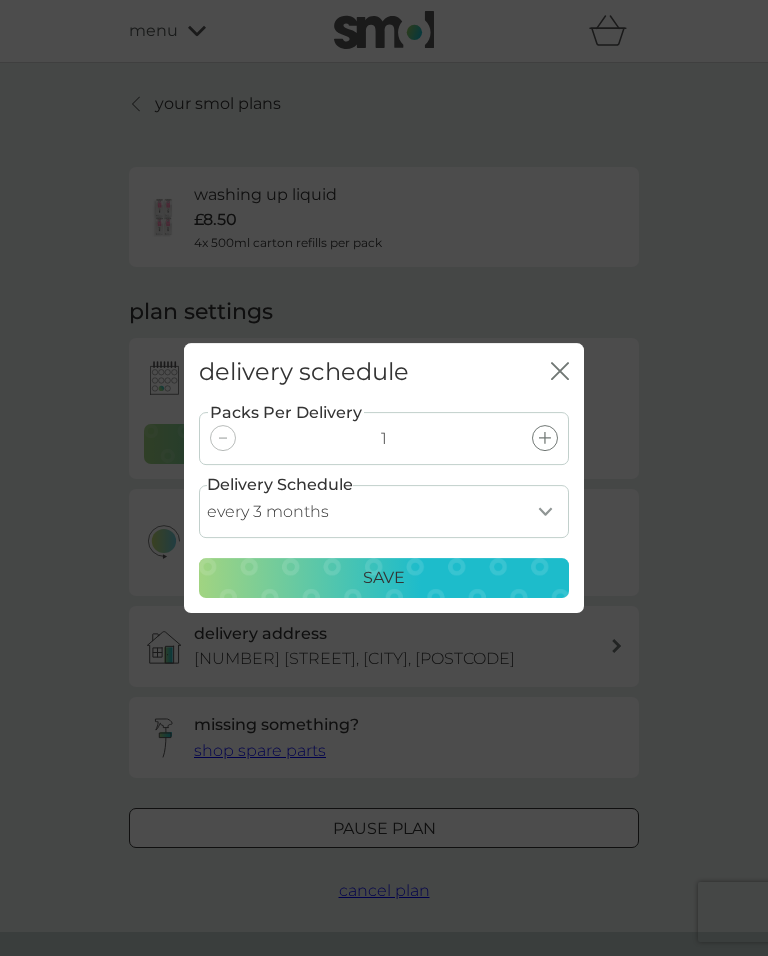 click on "every 1 month every 2 months every 3 months every 4 months every 5 months every 6 months every 7 months" at bounding box center (384, 511) 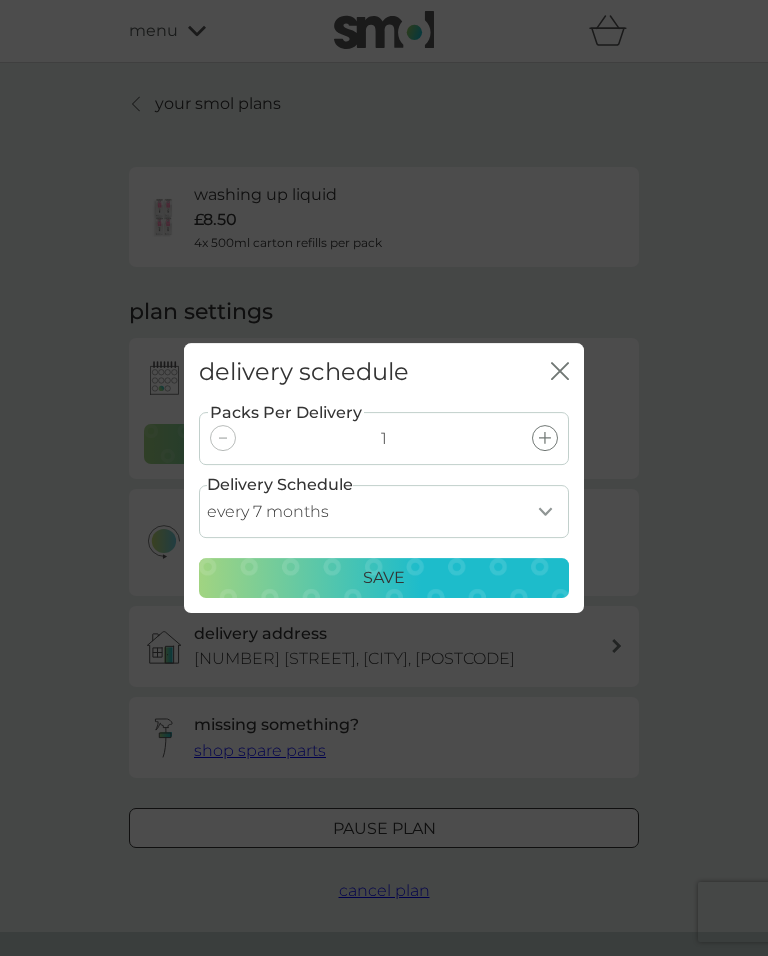 click on "every 1 month every 2 months every 3 months every 4 months every 5 months every 6 months every 7 months" at bounding box center (384, 511) 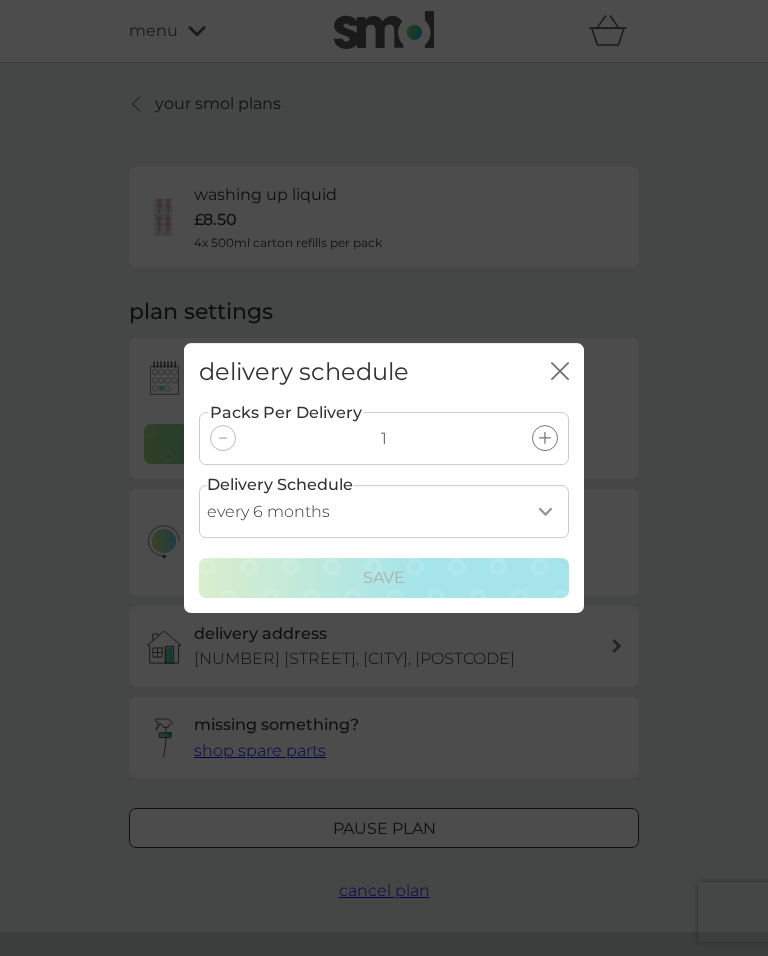 click on "Save" at bounding box center [384, 578] 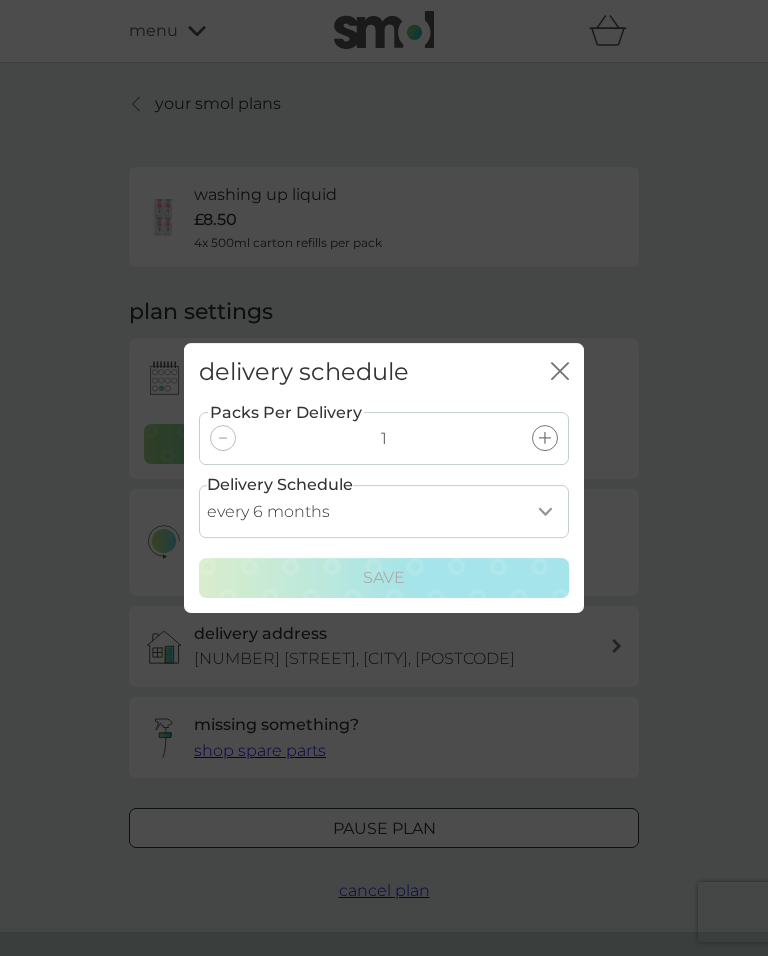 click on "close" at bounding box center (560, 372) 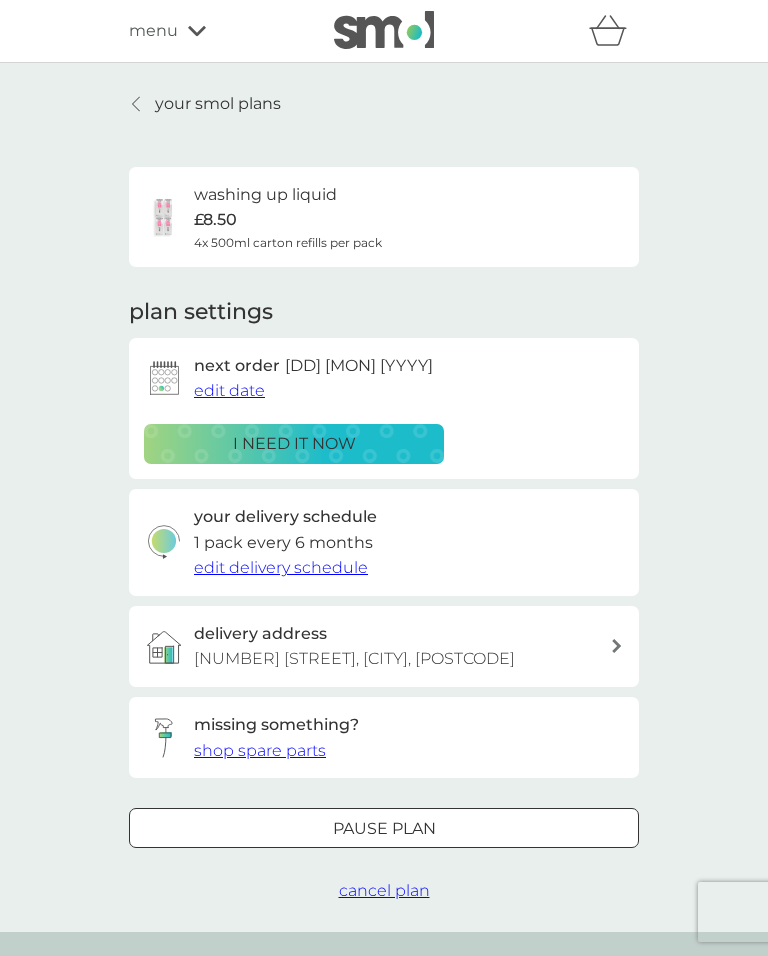 click at bounding box center (384, 828) 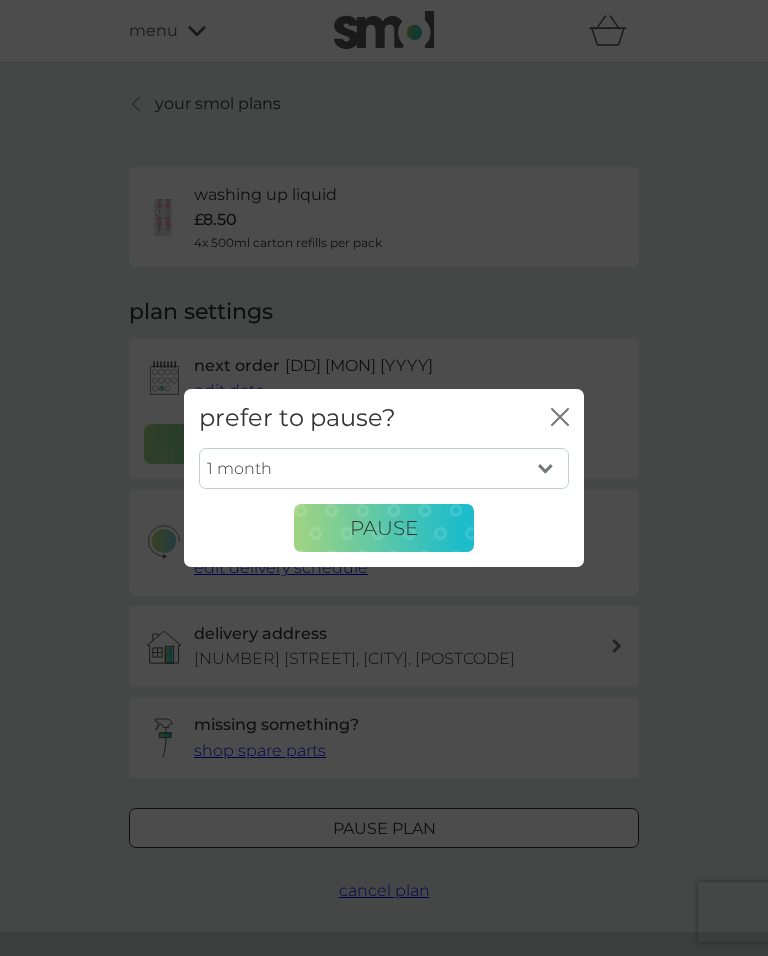 click on "1 month 2 months 3 months 4 months 5 months 6 months" at bounding box center [384, 469] 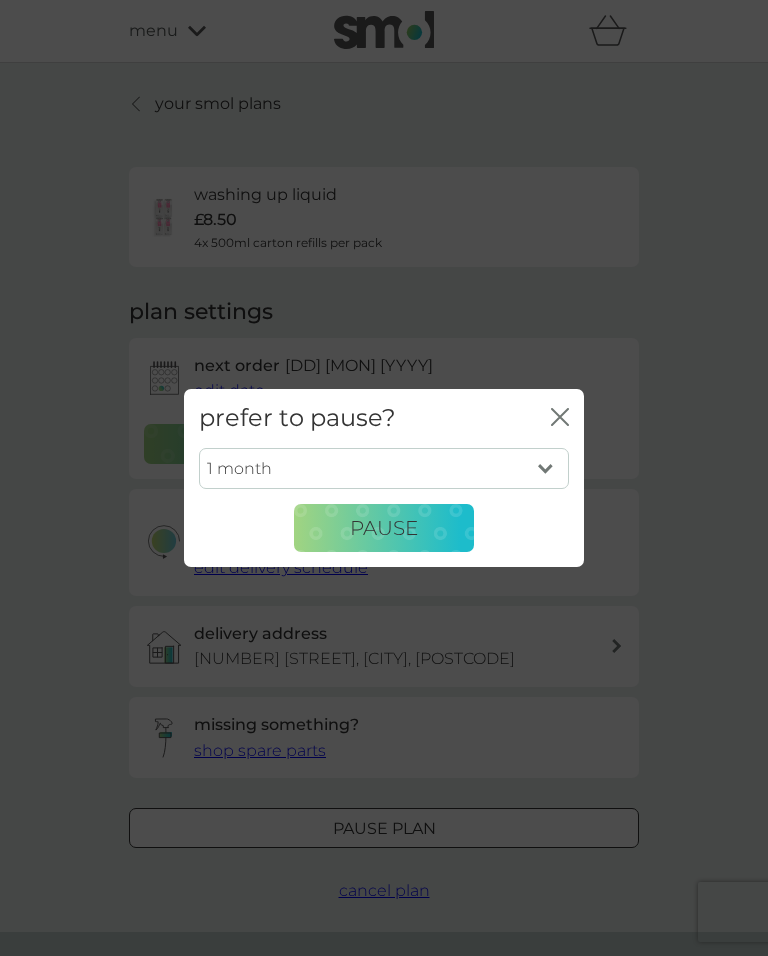 select on "2" 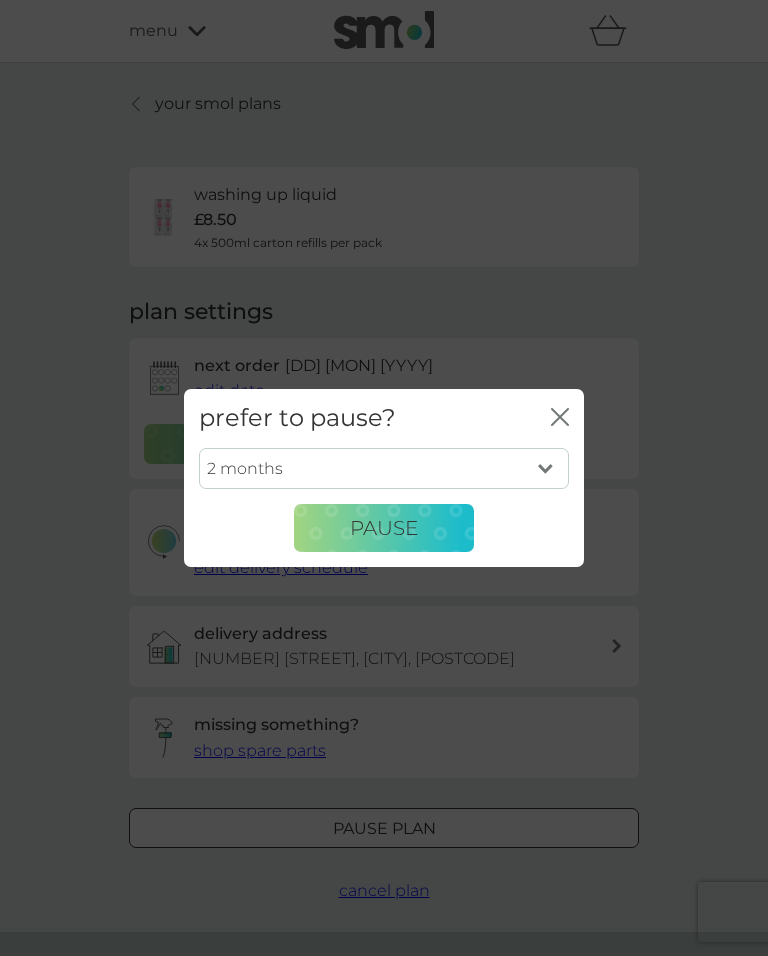 click on "Pause" at bounding box center (384, 528) 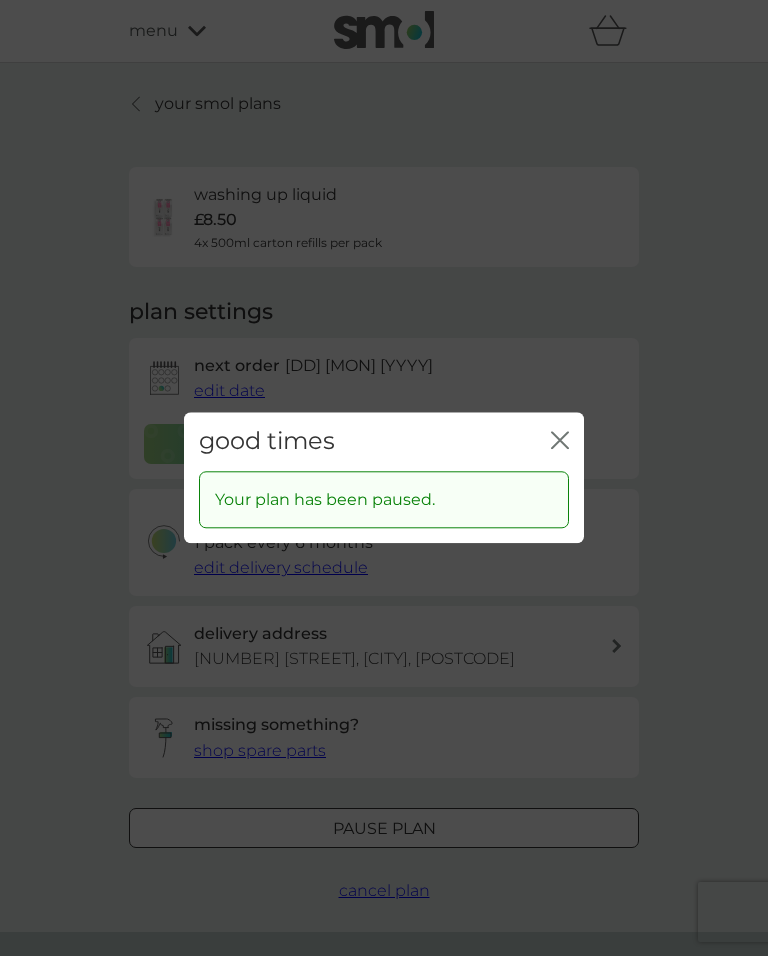 click on "close" 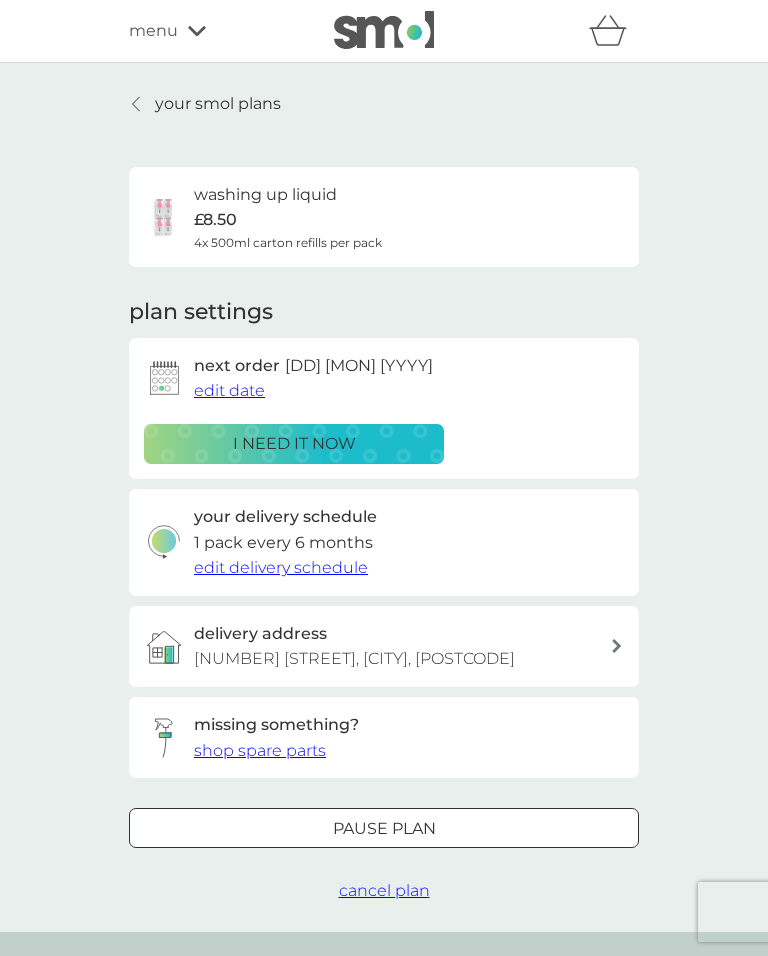 click on "your smol plans" at bounding box center (205, 104) 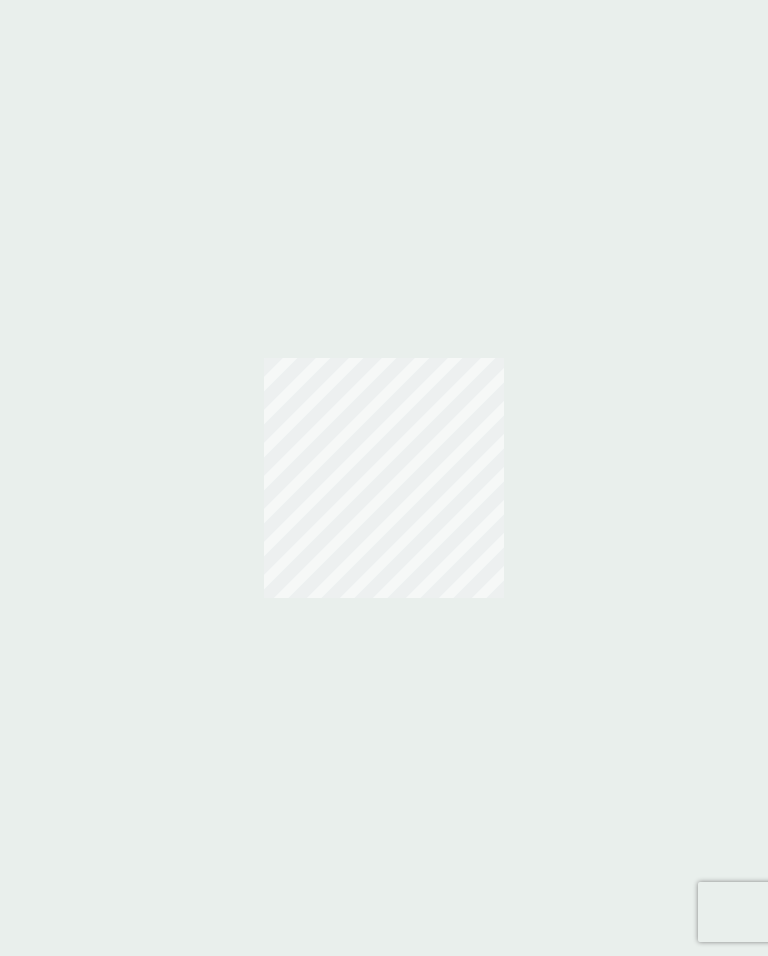 scroll, scrollTop: 0, scrollLeft: 0, axis: both 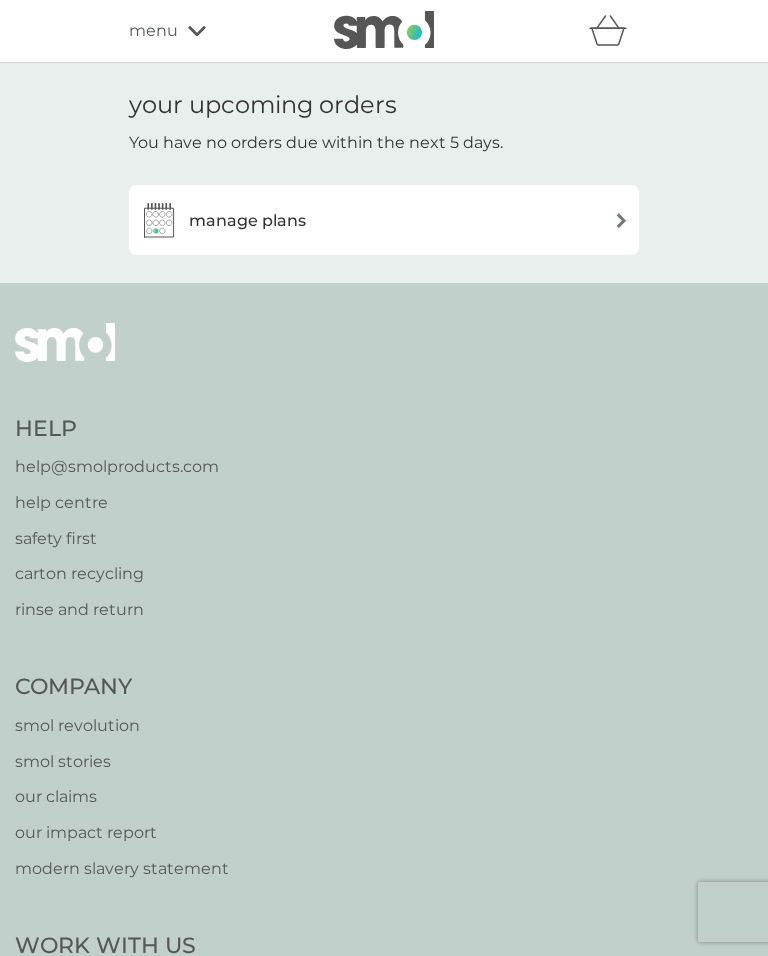 click on "menu" at bounding box center (153, 31) 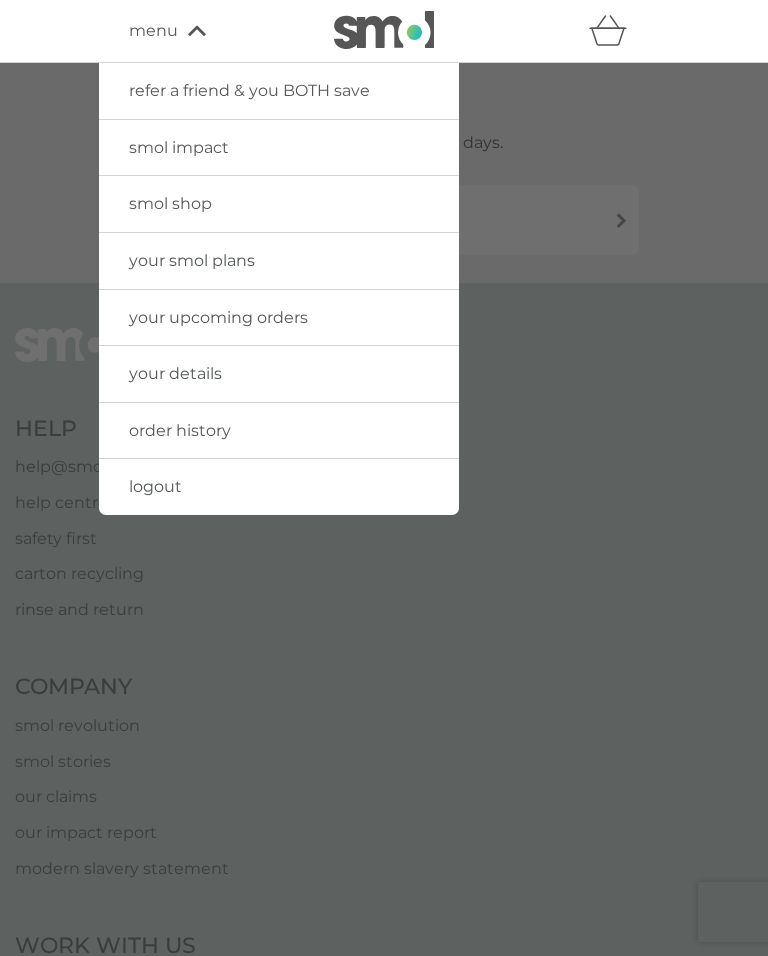 click on "smol shop" at bounding box center [279, 204] 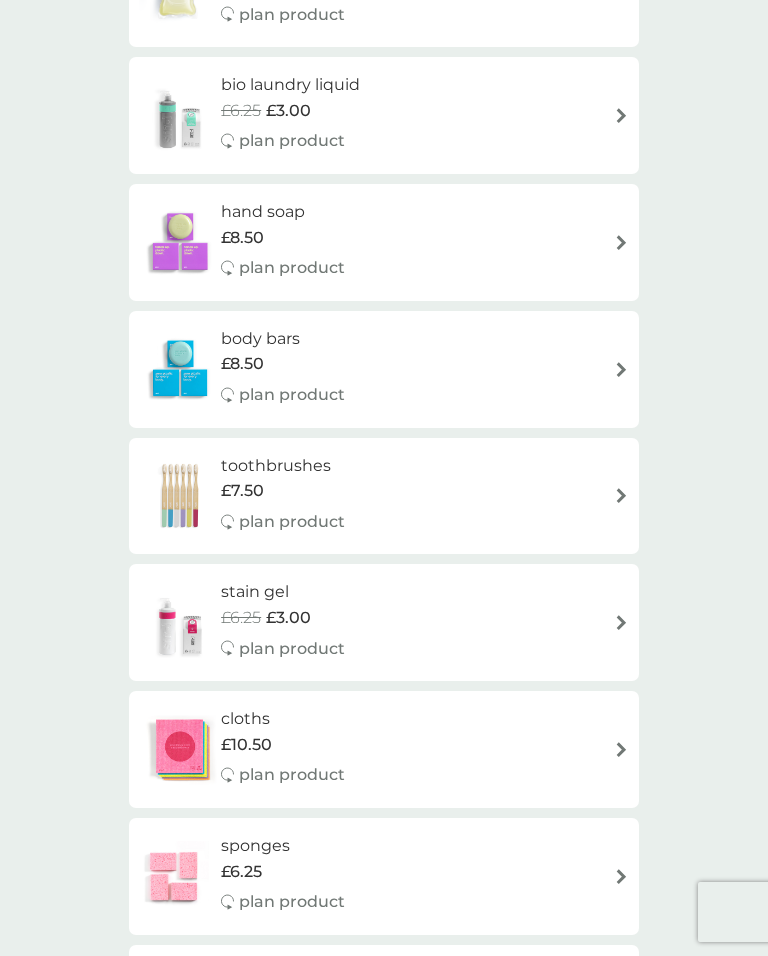 scroll, scrollTop: 1505, scrollLeft: 0, axis: vertical 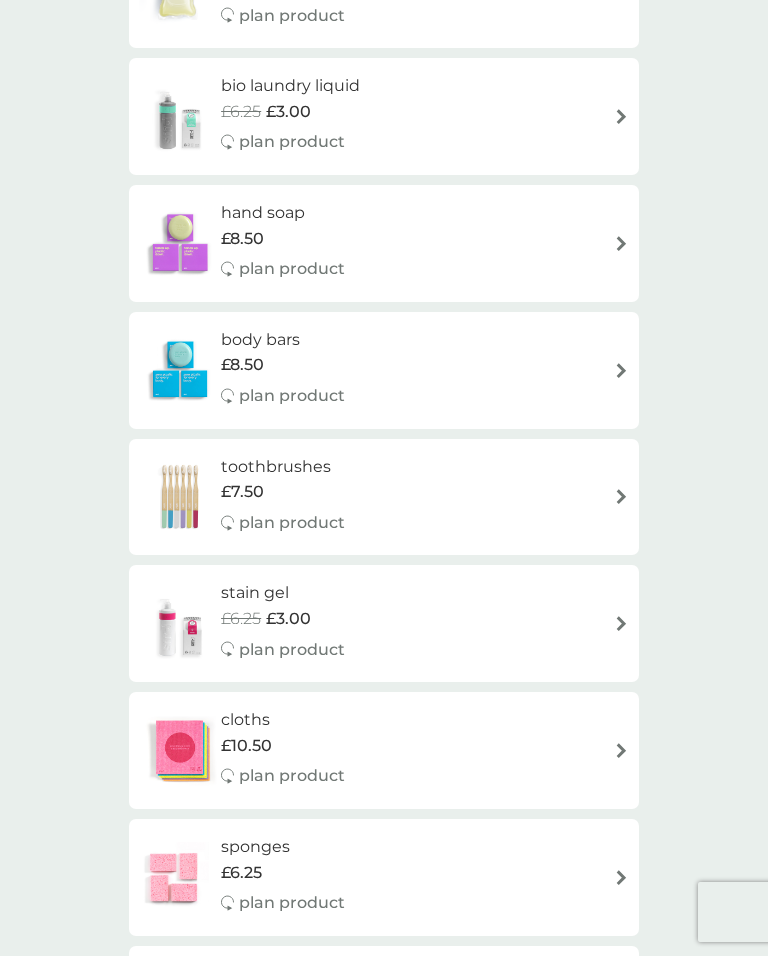 click on "stain gel £6.25 £3.00 plan product" at bounding box center [384, 623] 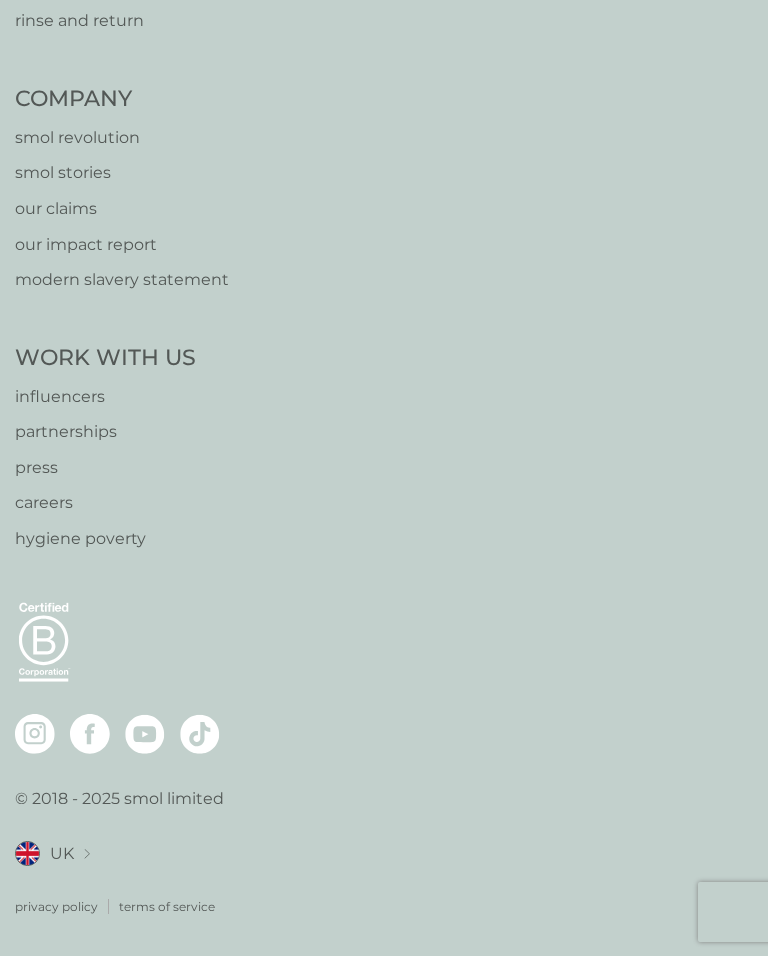 scroll, scrollTop: 0, scrollLeft: 0, axis: both 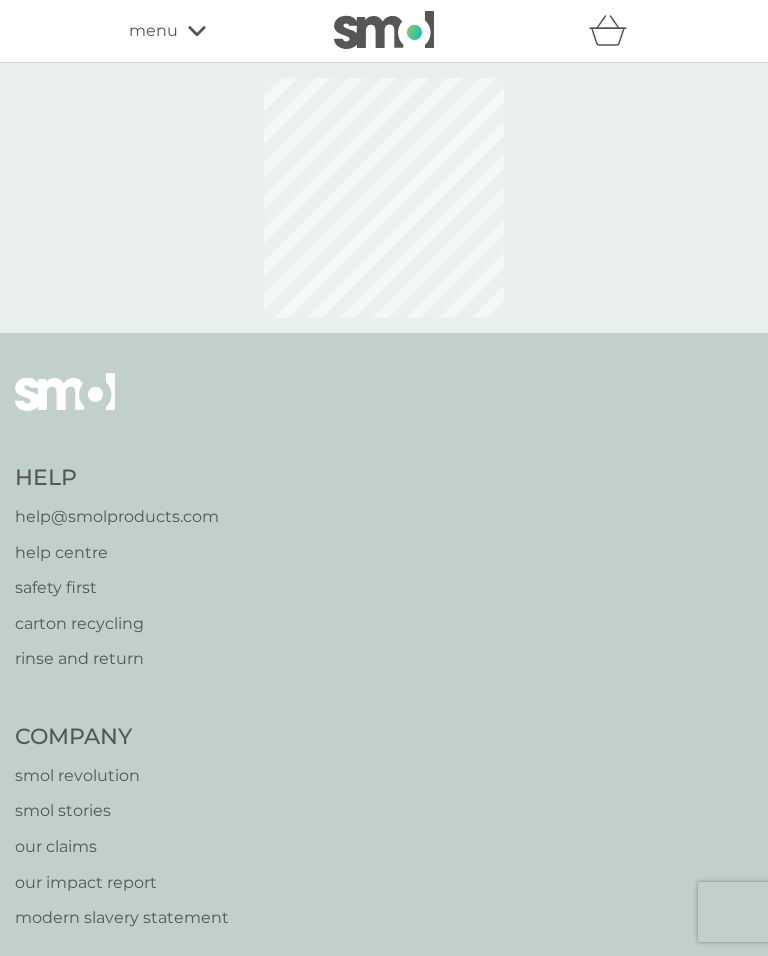 select on "182" 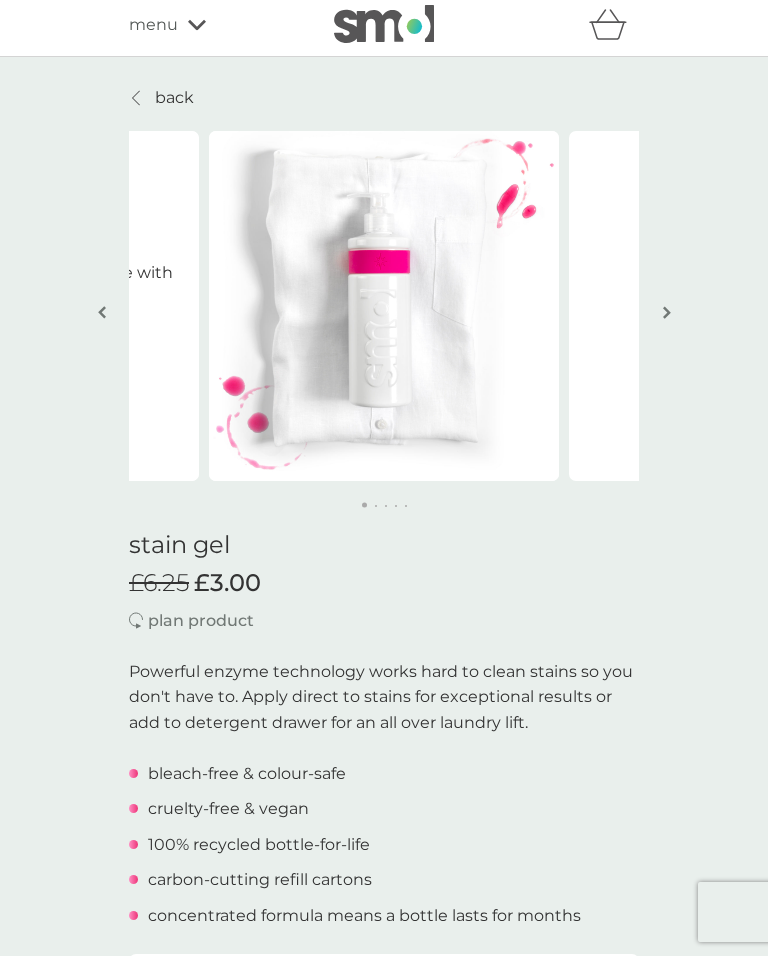 scroll, scrollTop: 0, scrollLeft: 0, axis: both 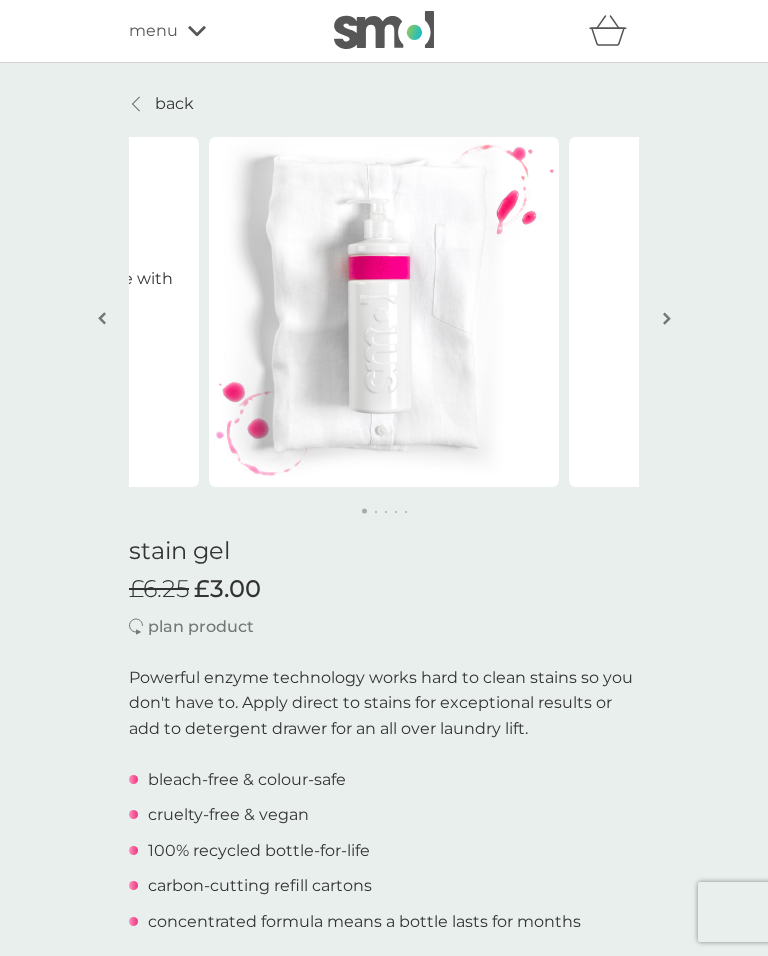 click on "back" at bounding box center (174, 104) 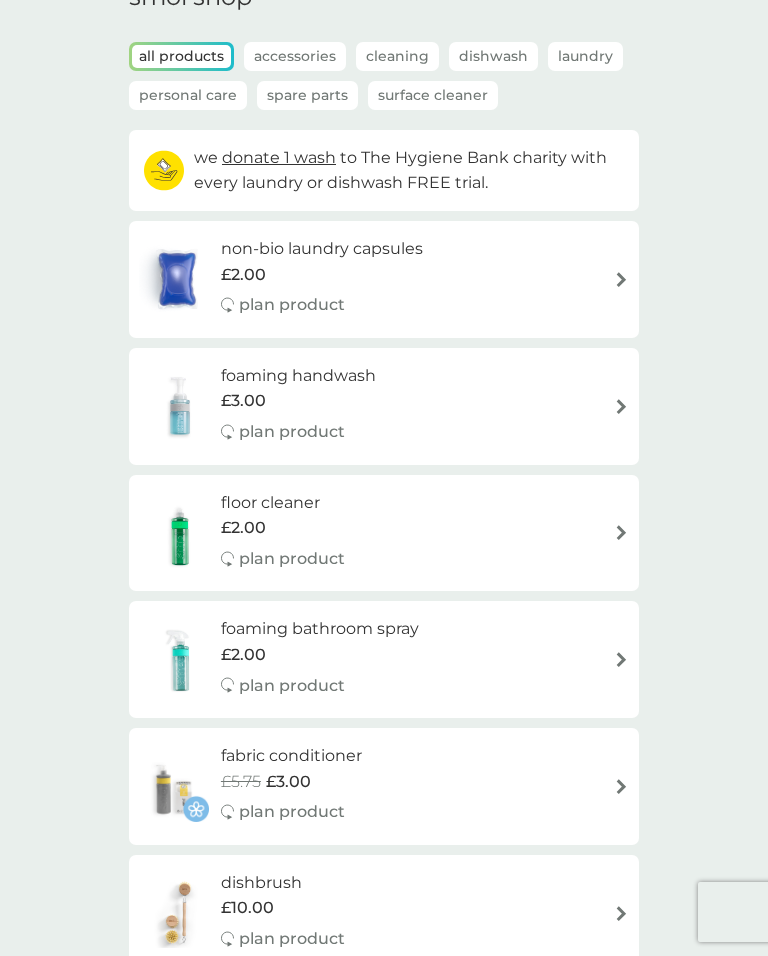 scroll, scrollTop: 105, scrollLeft: 0, axis: vertical 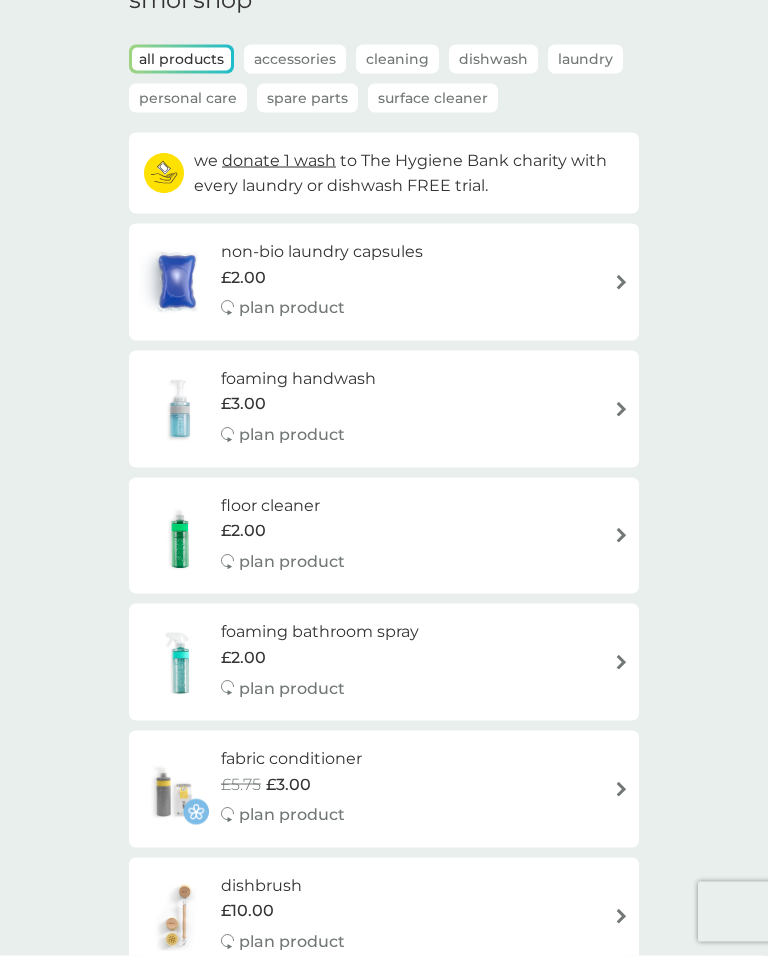 click on "foaming bathroom spray £2.00 plan product" at bounding box center (384, 662) 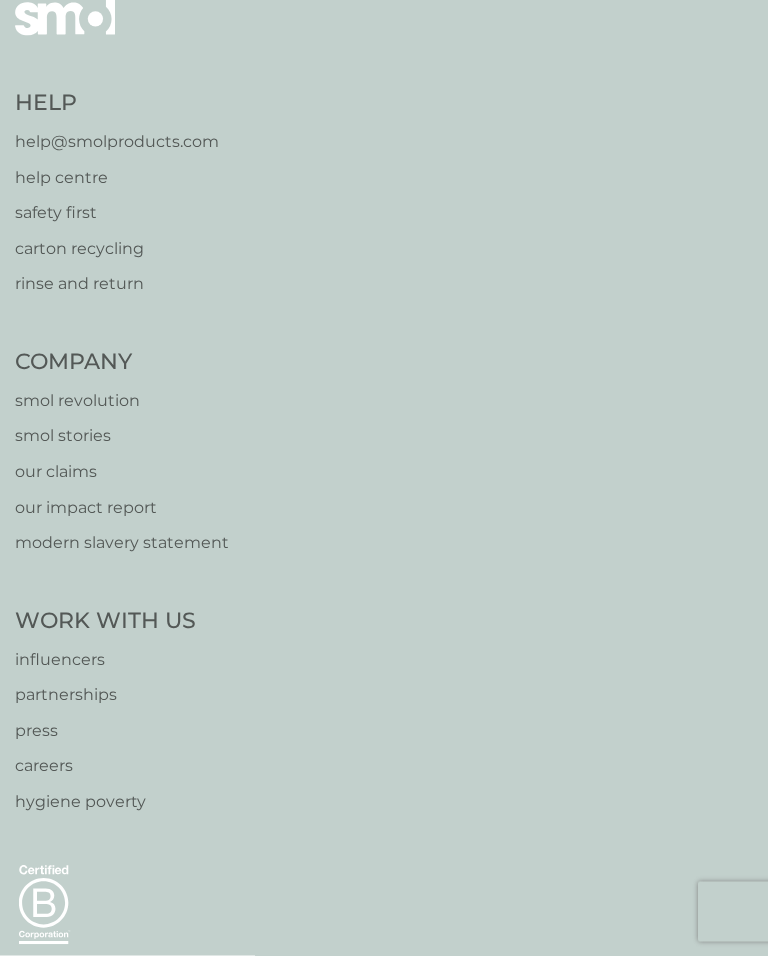 scroll, scrollTop: 0, scrollLeft: 0, axis: both 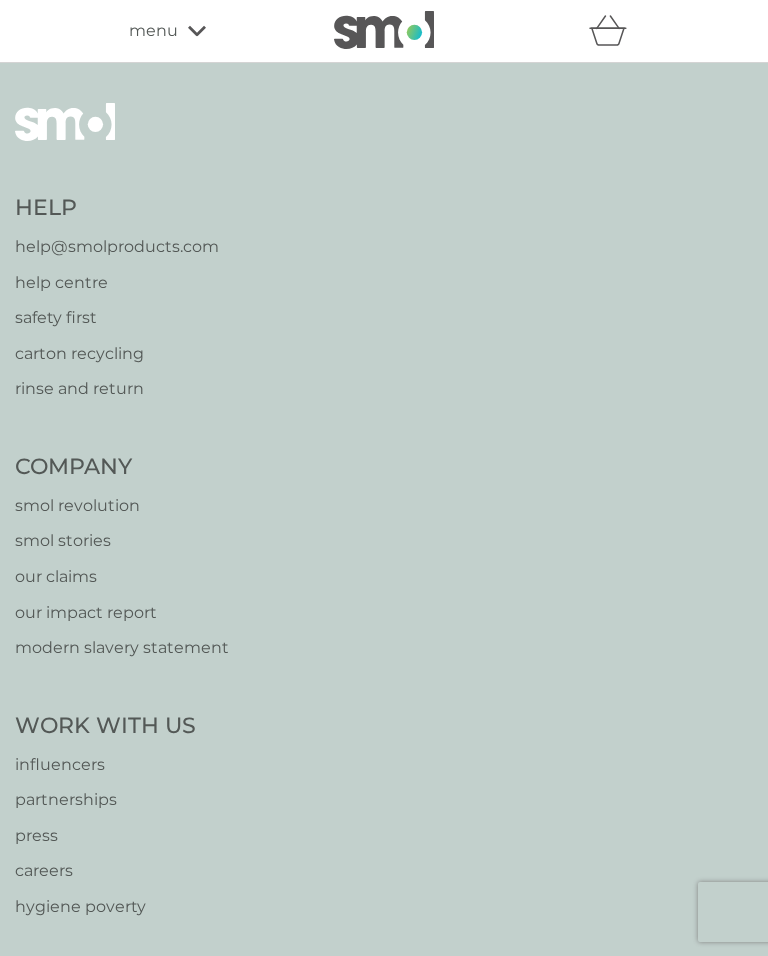 select on "182" 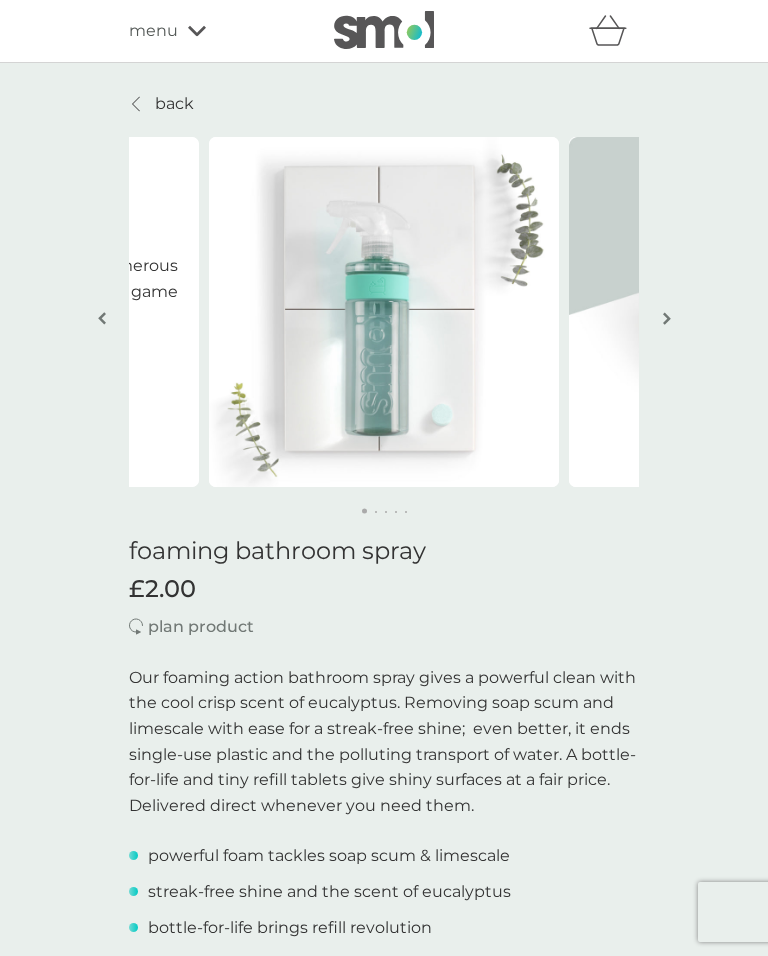 click at bounding box center (667, 318) 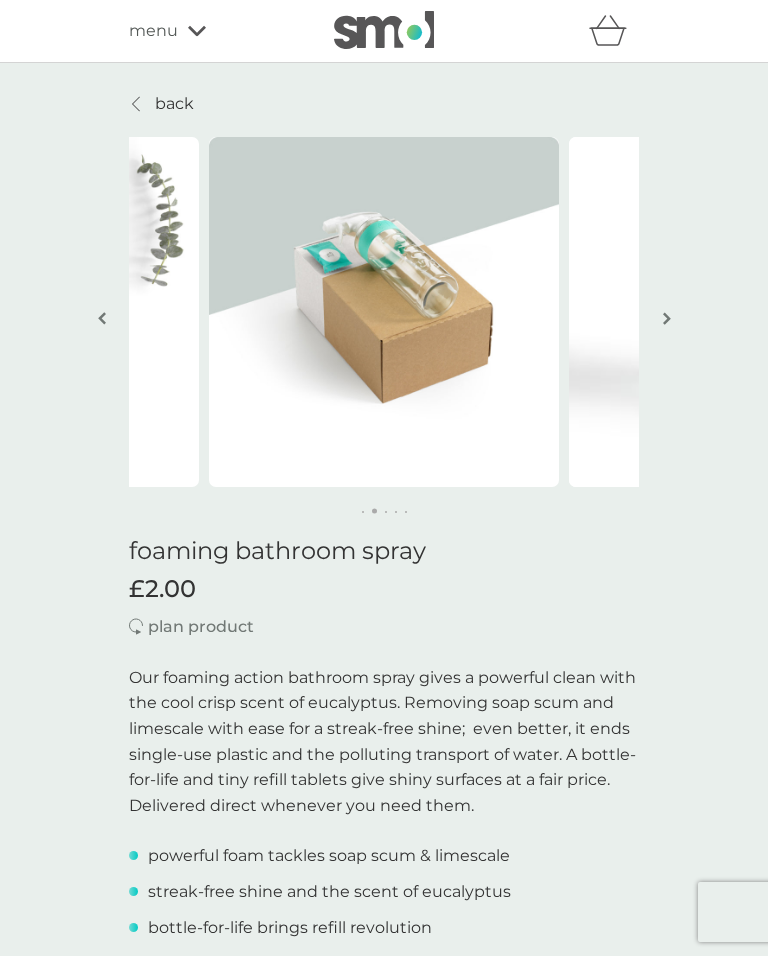 click at bounding box center [666, 320] 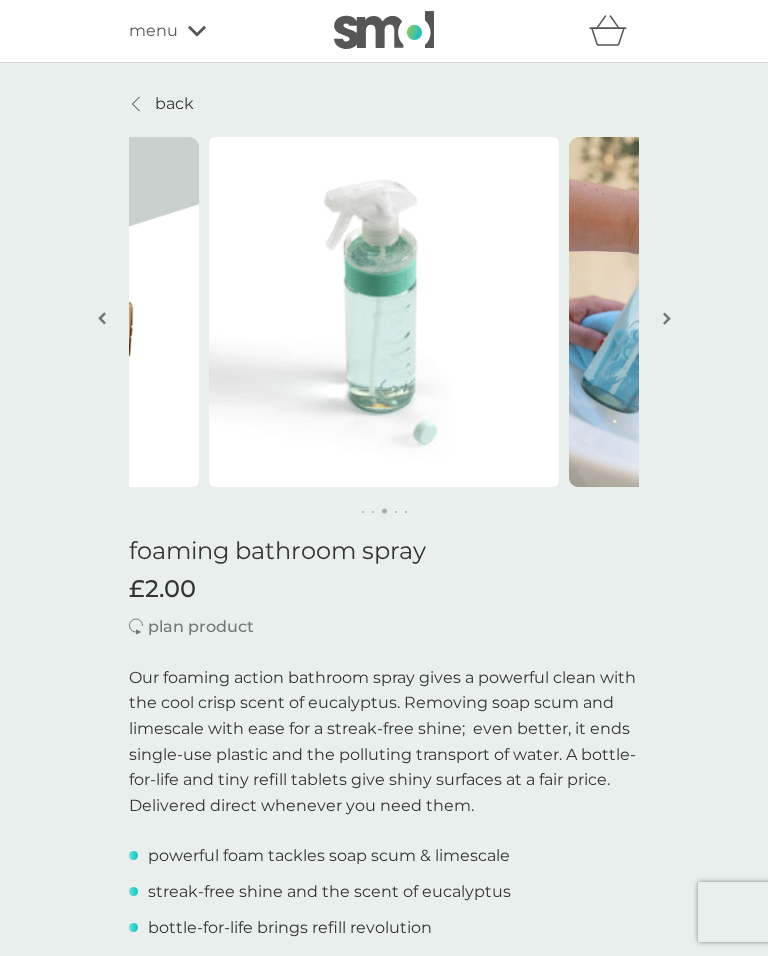 click at bounding box center (666, 320) 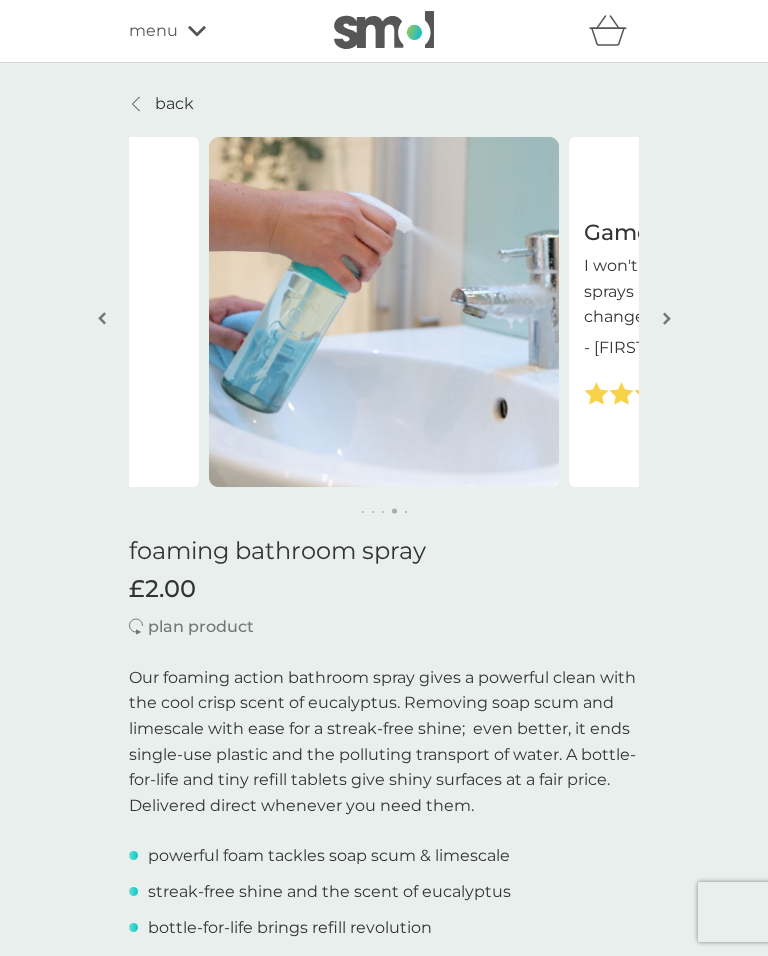 click at bounding box center [666, 320] 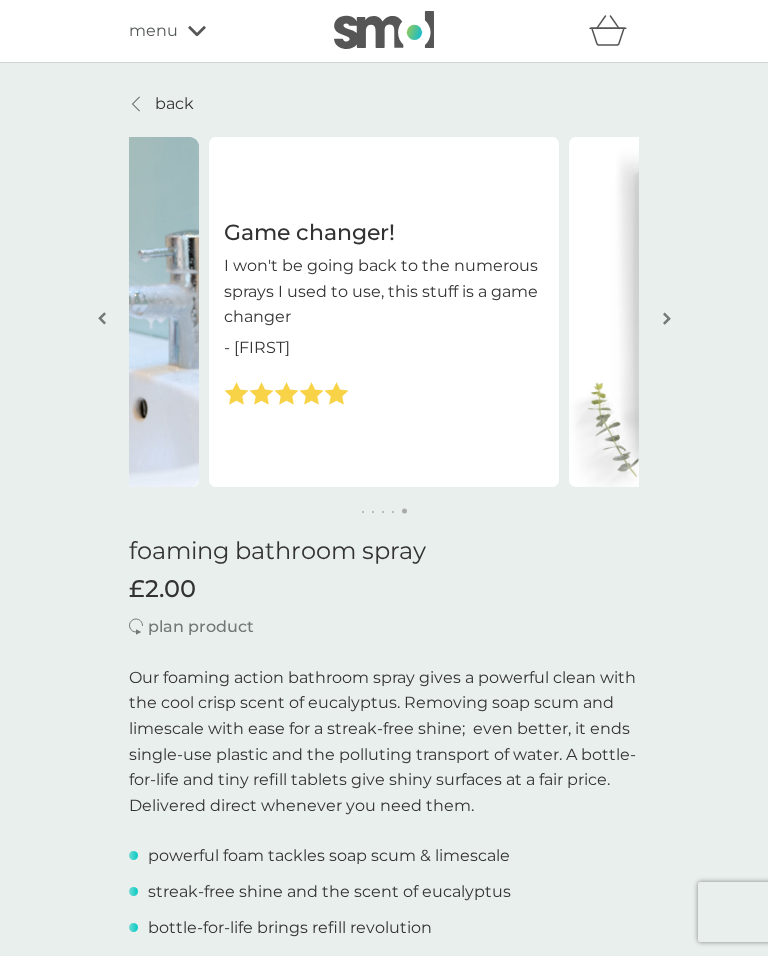 click at bounding box center (666, 320) 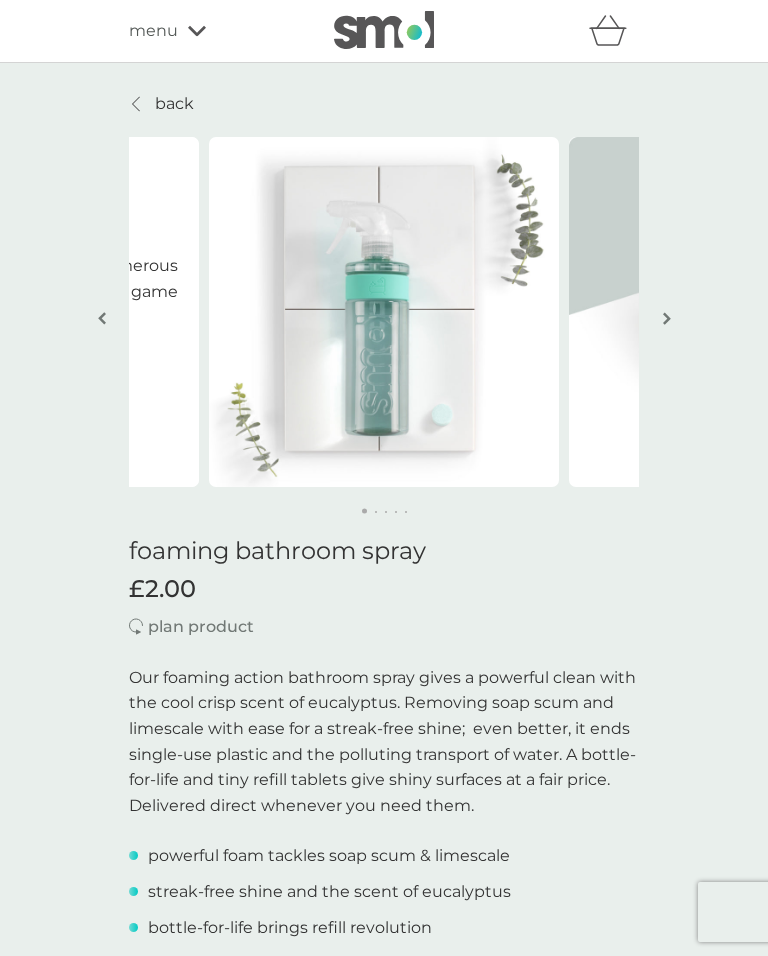 click at bounding box center [666, 320] 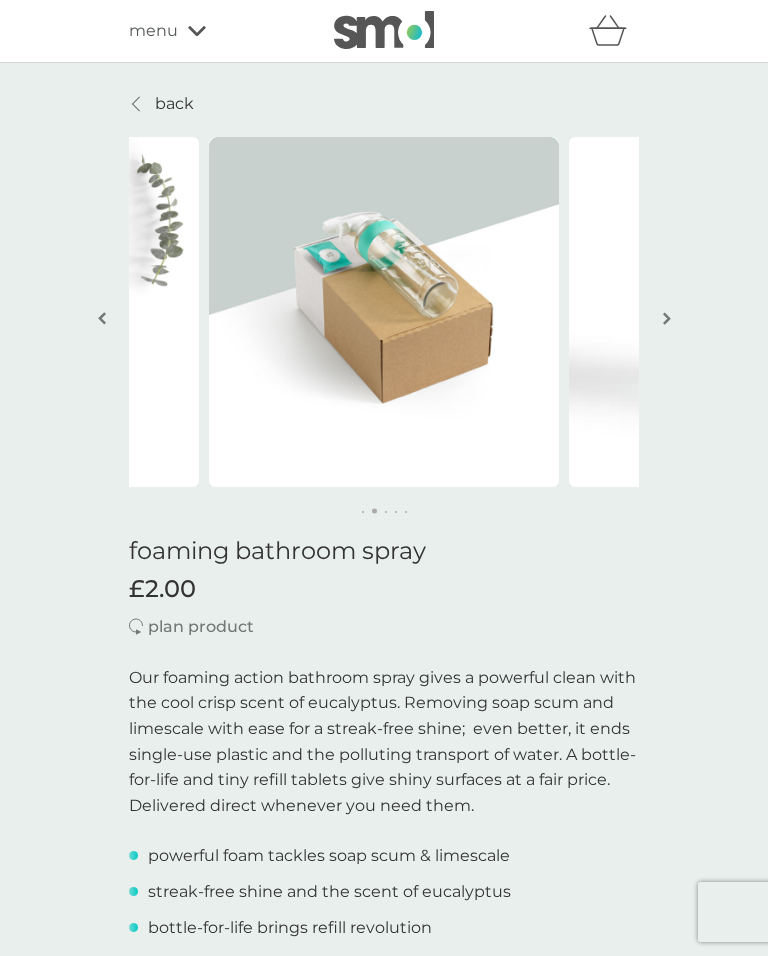 click at bounding box center (666, 320) 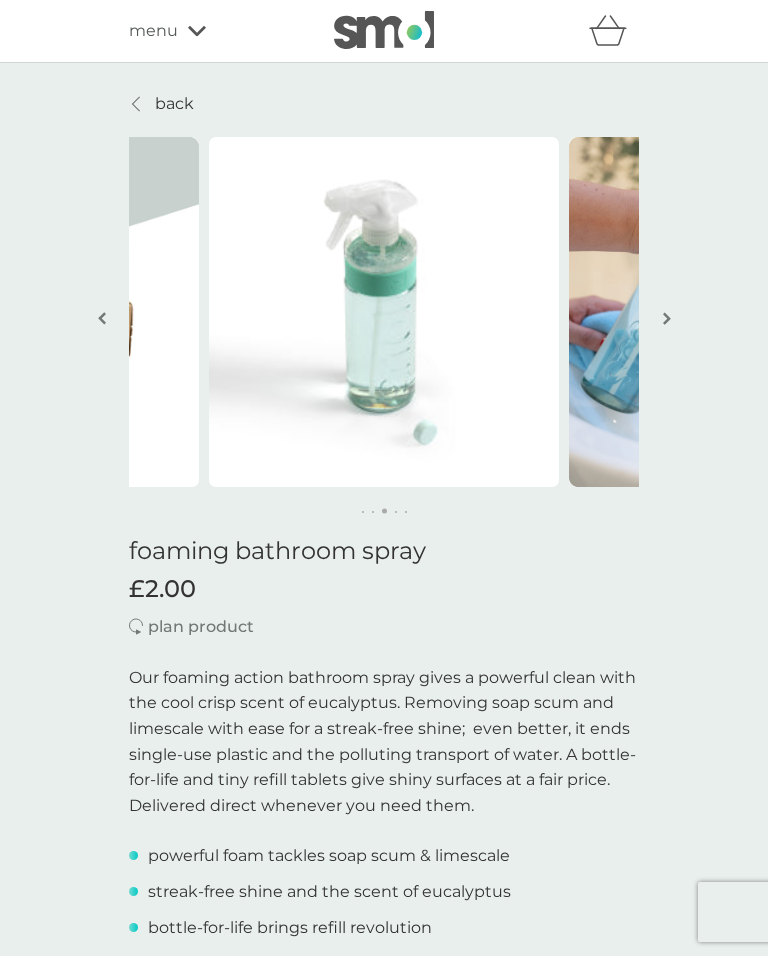 click at bounding box center (667, 318) 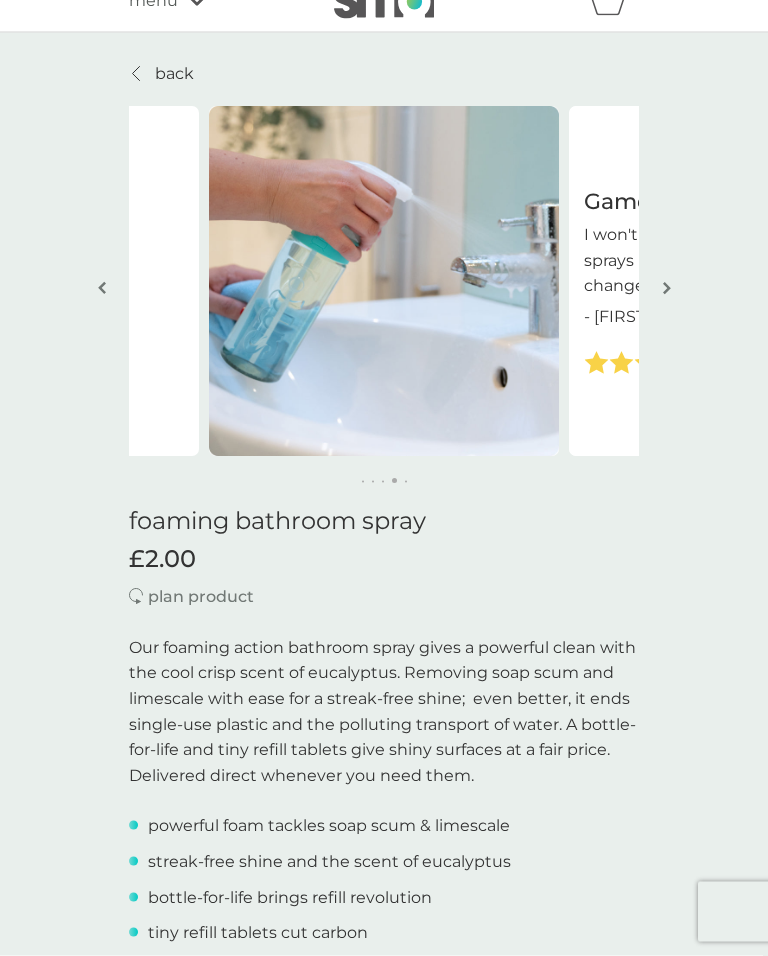 scroll, scrollTop: 0, scrollLeft: 0, axis: both 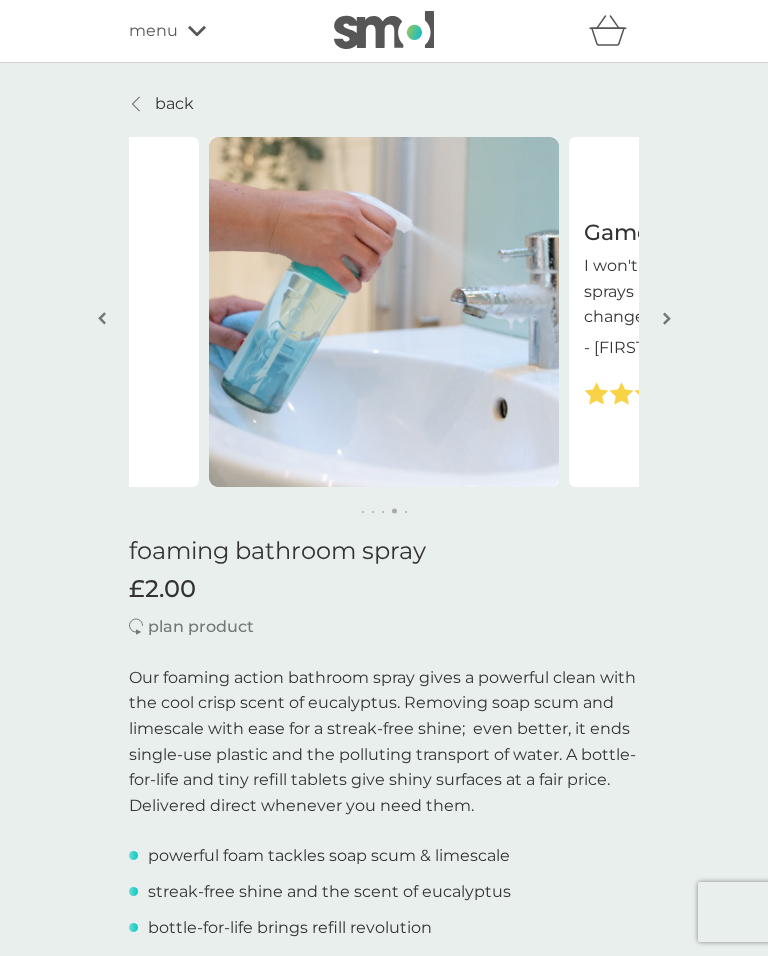 click on "back" at bounding box center (161, 104) 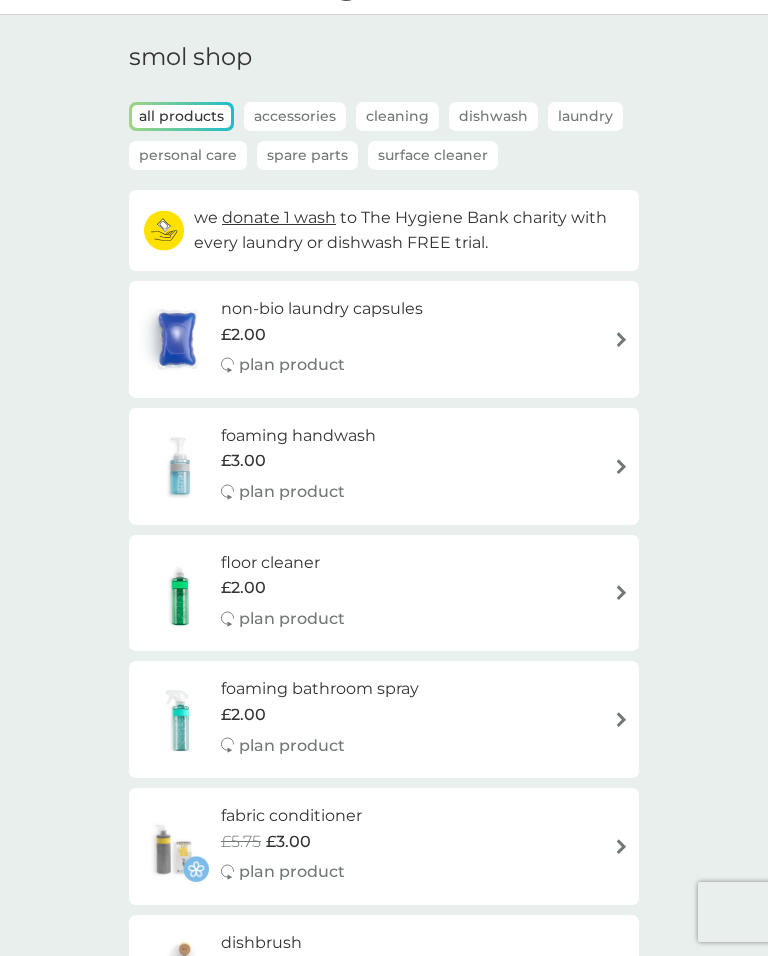scroll, scrollTop: 0, scrollLeft: 0, axis: both 